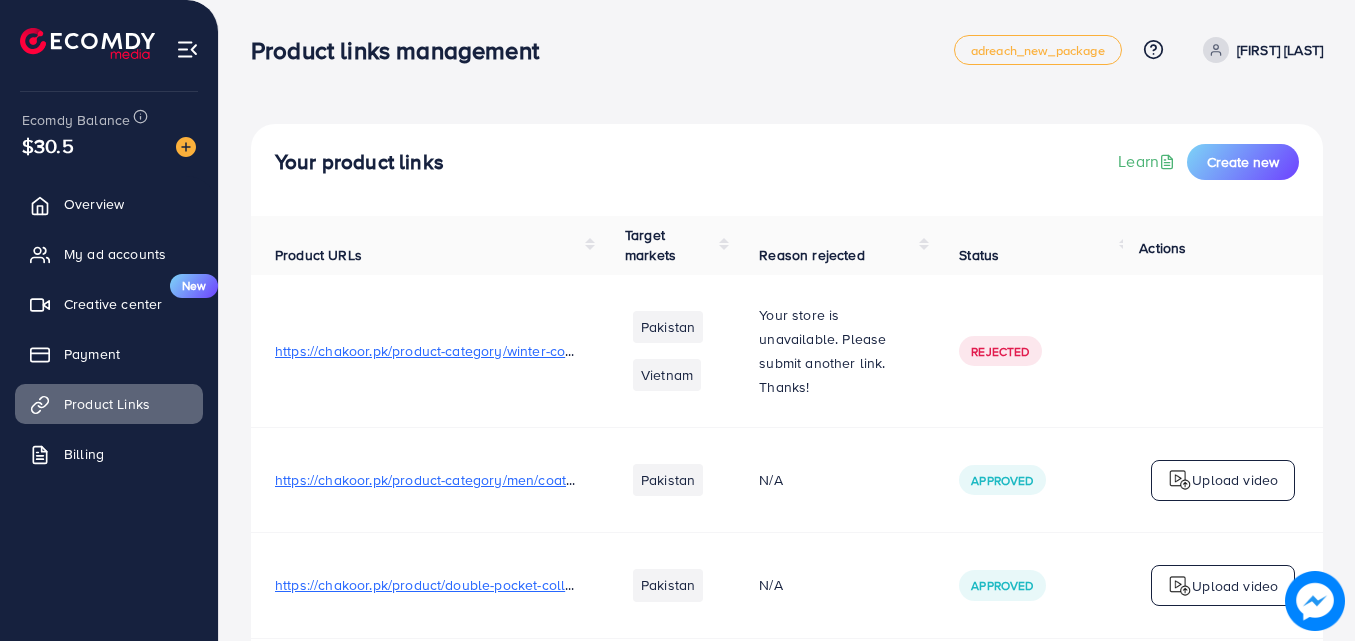scroll, scrollTop: 0, scrollLeft: 0, axis: both 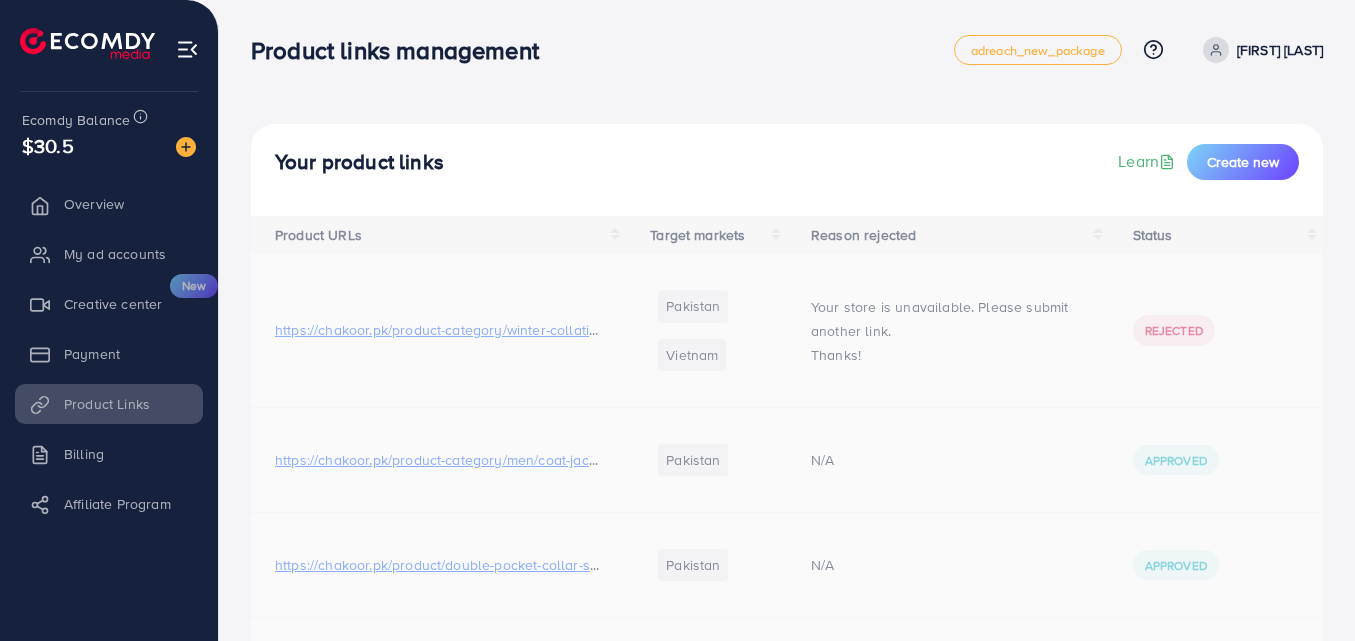 click on "Product links management adreach_new_package Help Center Contact Support Plans and Pricing Term and policy About Us [FIRST] [LAST] Profile Log out Ecomdy Balance $30.5 Overview My ad accounts Creative center New Payment Product Links Billing Affiliate Program Your product links Learn Create new Product URLs Target markets Reason rejected Status https://chakoor.pk/product-category/winter-collation/ [COUNTRY] Vietnam Your store is unavailable. Please submit another link. Thanks! Rejected https://chakoor.pk/product-category/men/coat-jacket/ [COUNTRY] N/A Approved https://chakoor.pk/product/double-pocket-collar-style-casual-fleece-winter-button-jacket-d-3/ [COUNTRY] N/A Approved https://chakoor.pk/product-category/winter-collection/tracksuit/?orderby=date&paged=1 [COUNTRY] N/A Approved https://chakoor.pk/product-category/winter-collection/tracksuit/ [COUNTRY] Thanks. Rejected Pakistan N/A Approved Pakistan N/A Approved Pakistan N/A" at bounding box center [677, 320] 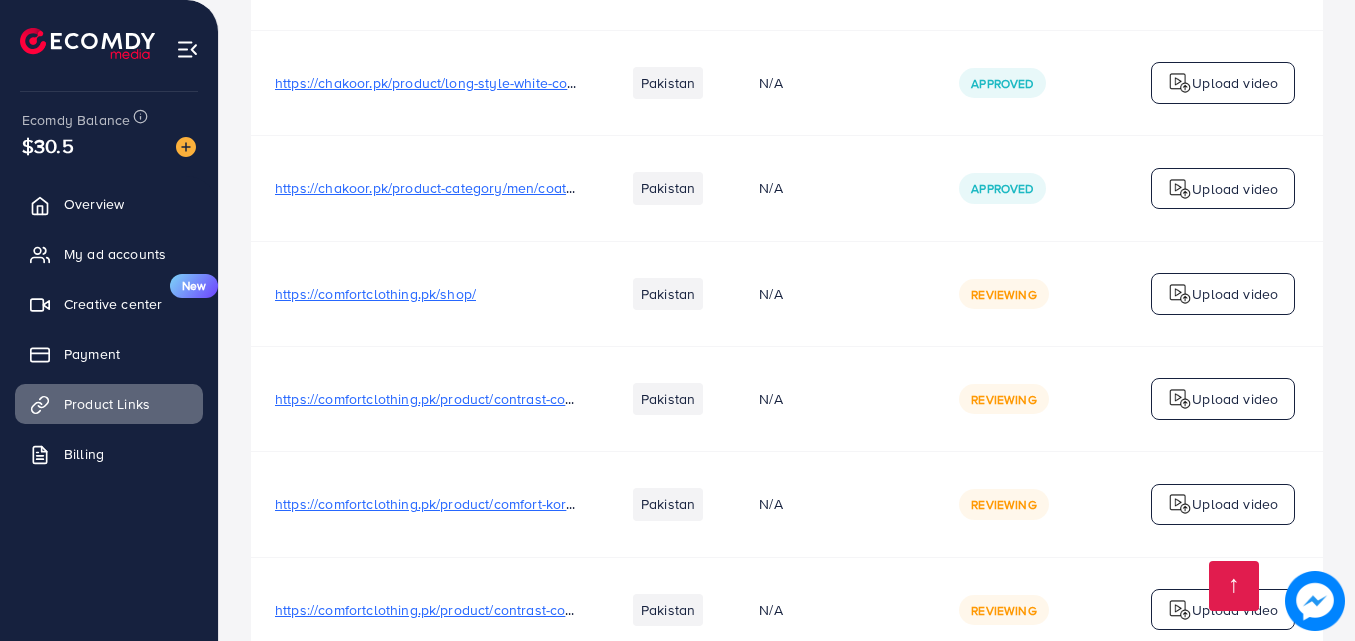 scroll, scrollTop: 1031, scrollLeft: 0, axis: vertical 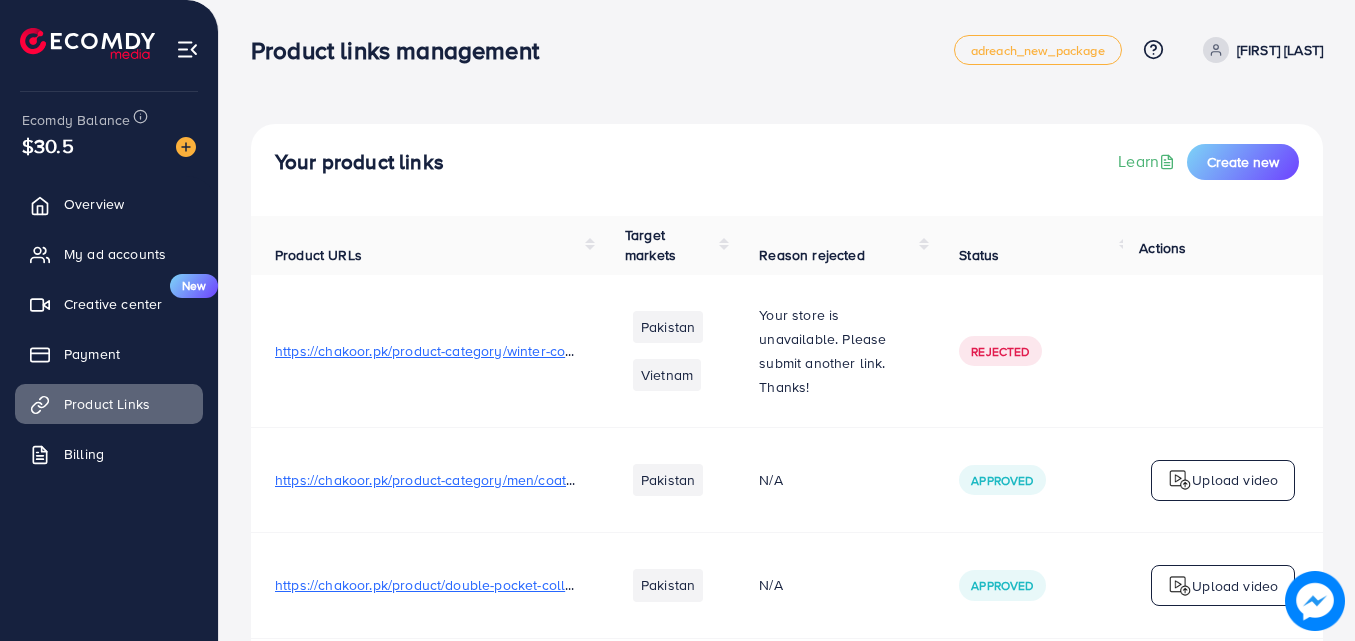 drag, startPoint x: 1353, startPoint y: 209, endPoint x: 1355, endPoint y: 509, distance: 300.00665 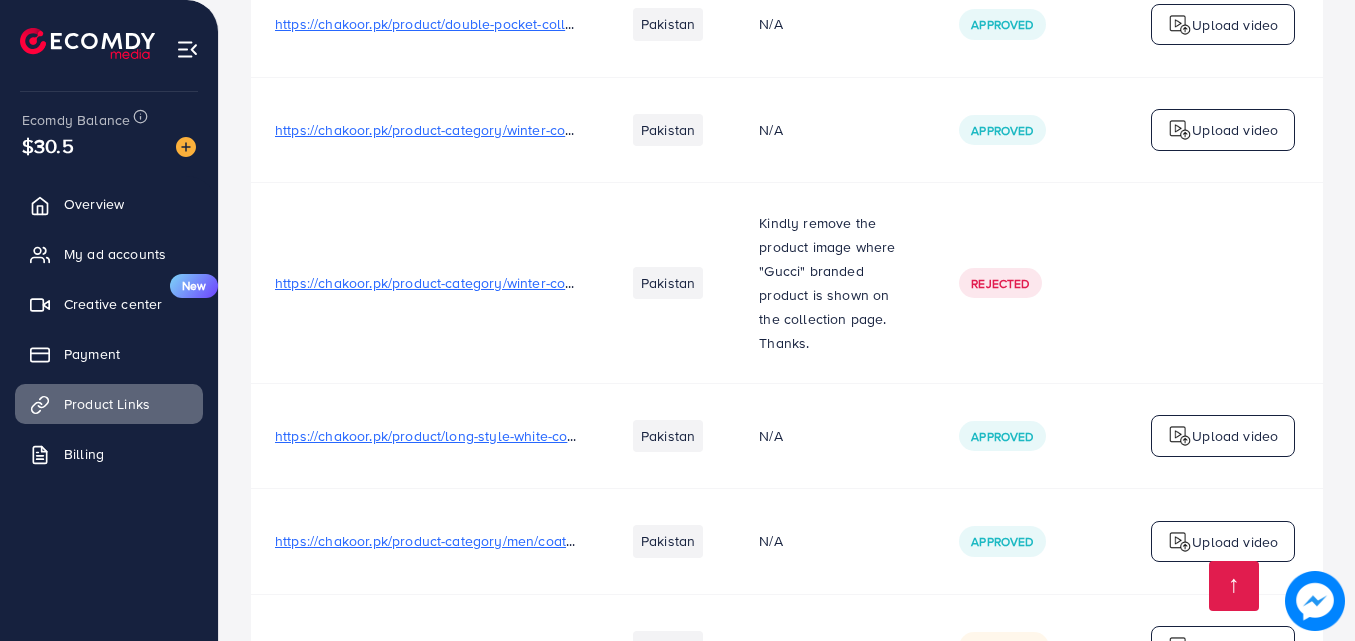 scroll, scrollTop: 1031, scrollLeft: 0, axis: vertical 